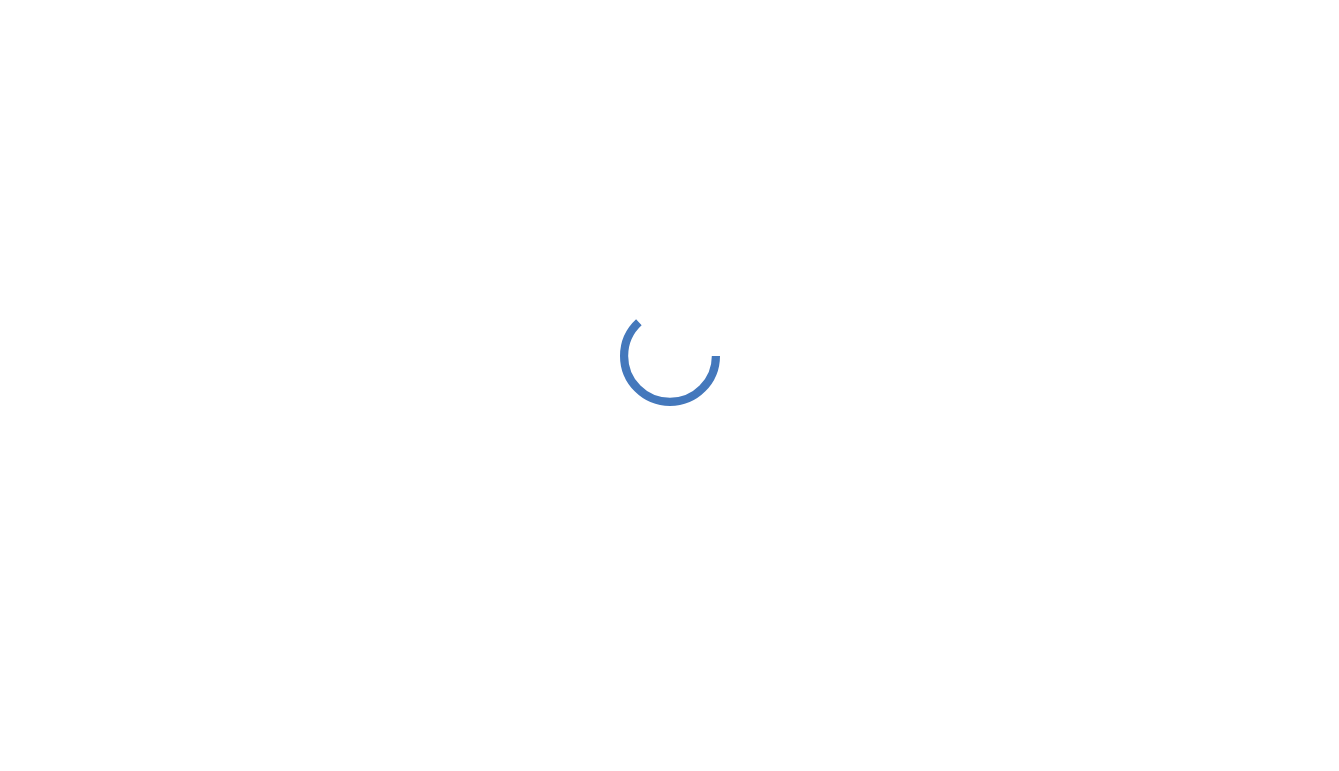 scroll, scrollTop: 0, scrollLeft: 0, axis: both 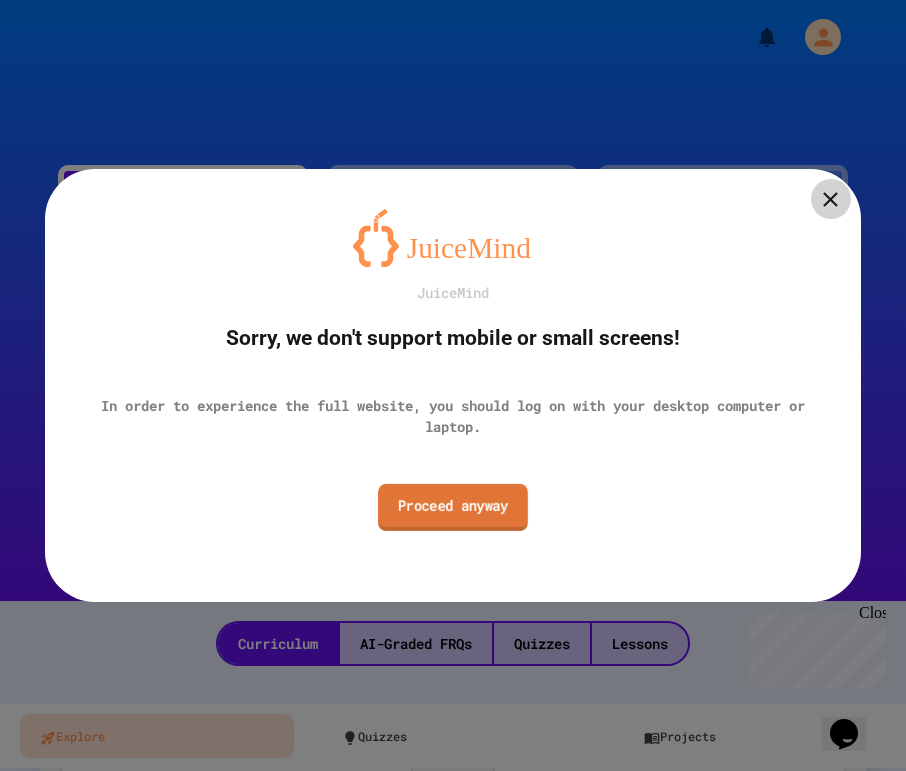 click on "Proceed anyway" at bounding box center [453, 506] 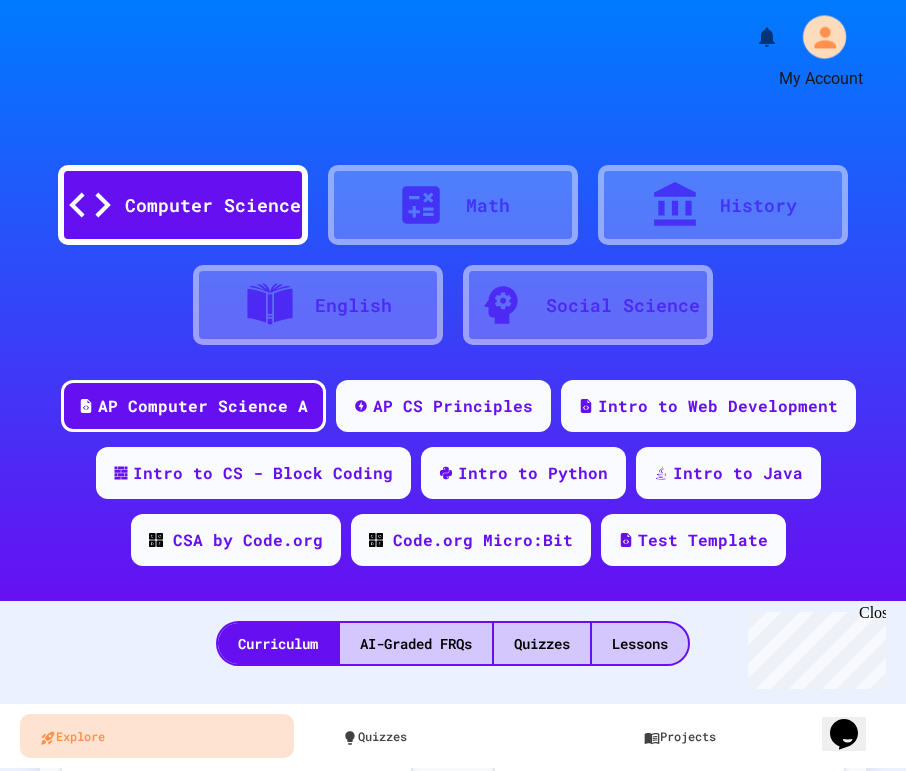 click 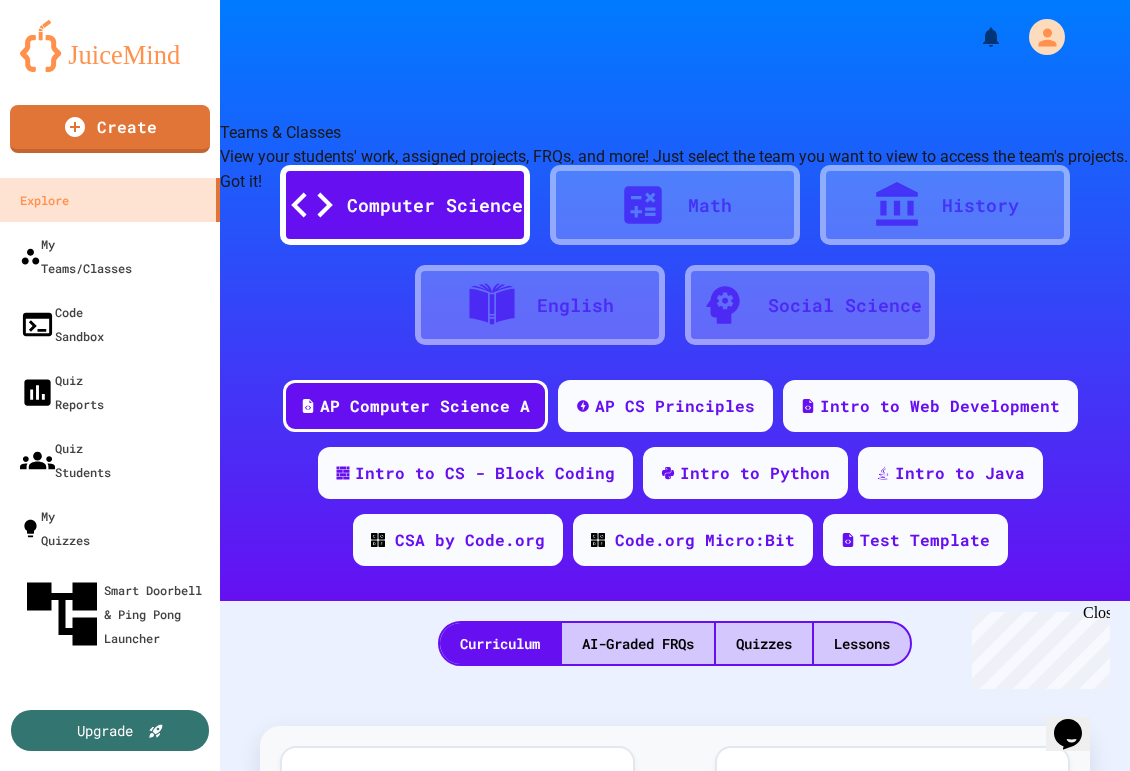 click at bounding box center [565, 771] 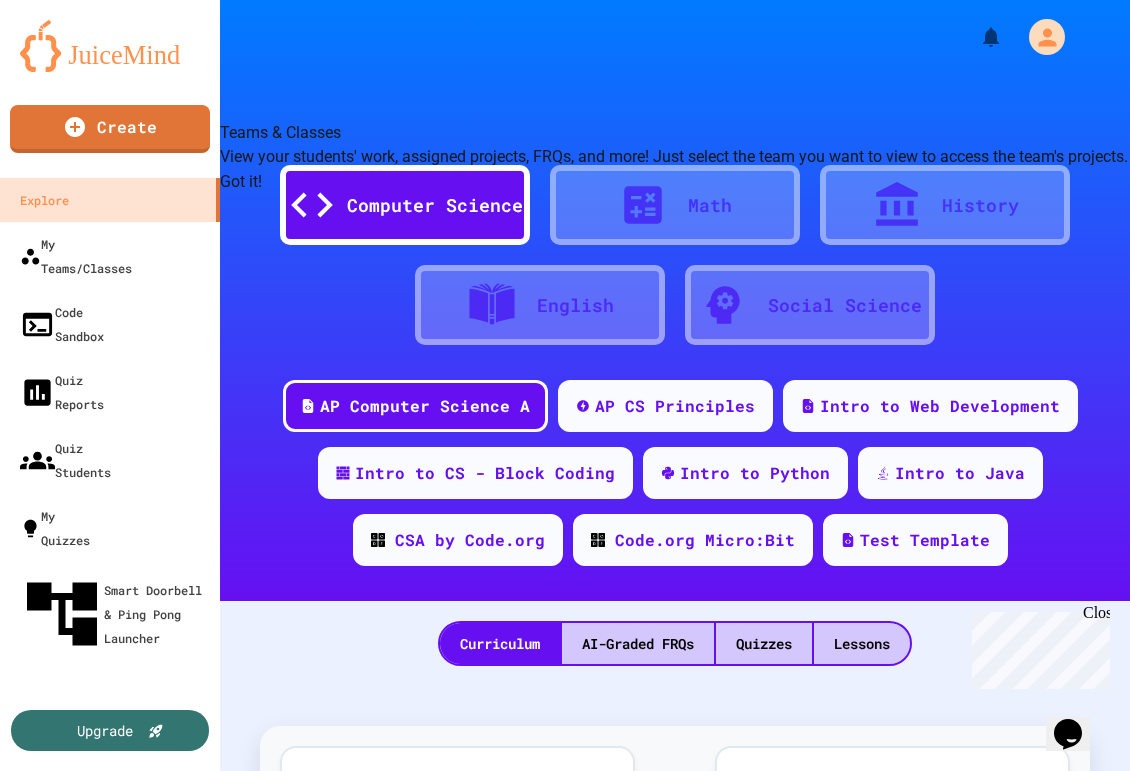 click on "Got it!" at bounding box center [241, 182] 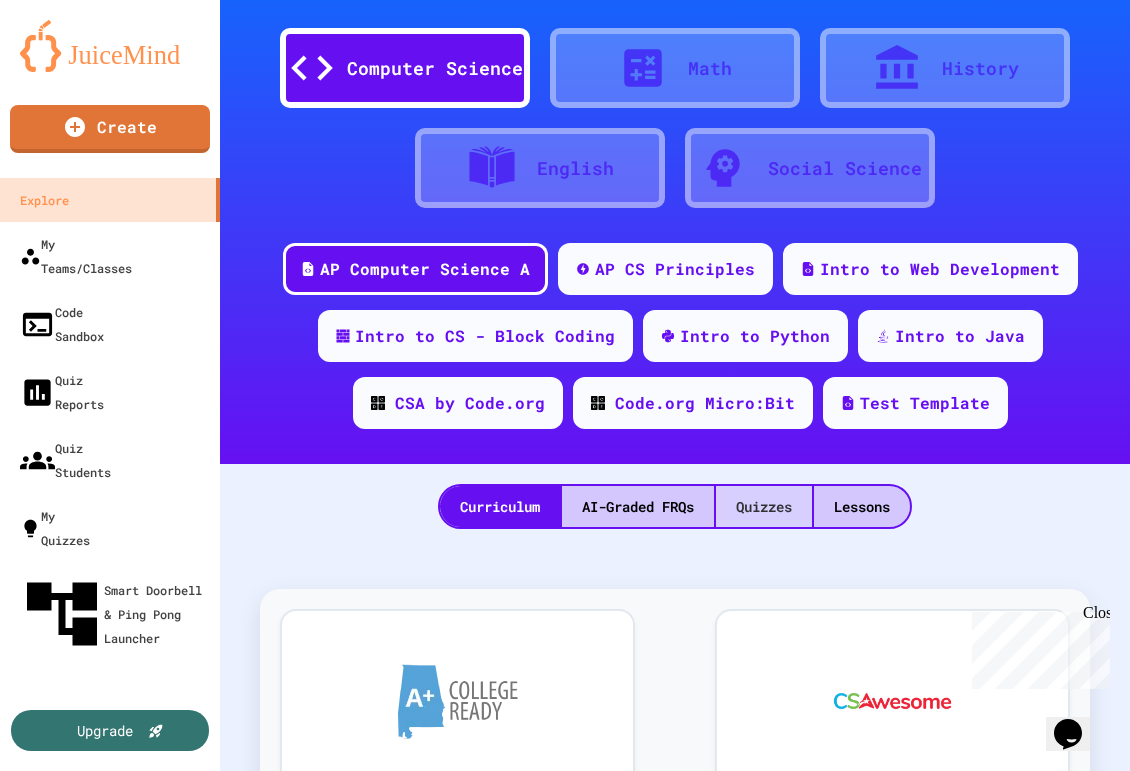 scroll, scrollTop: 131, scrollLeft: 0, axis: vertical 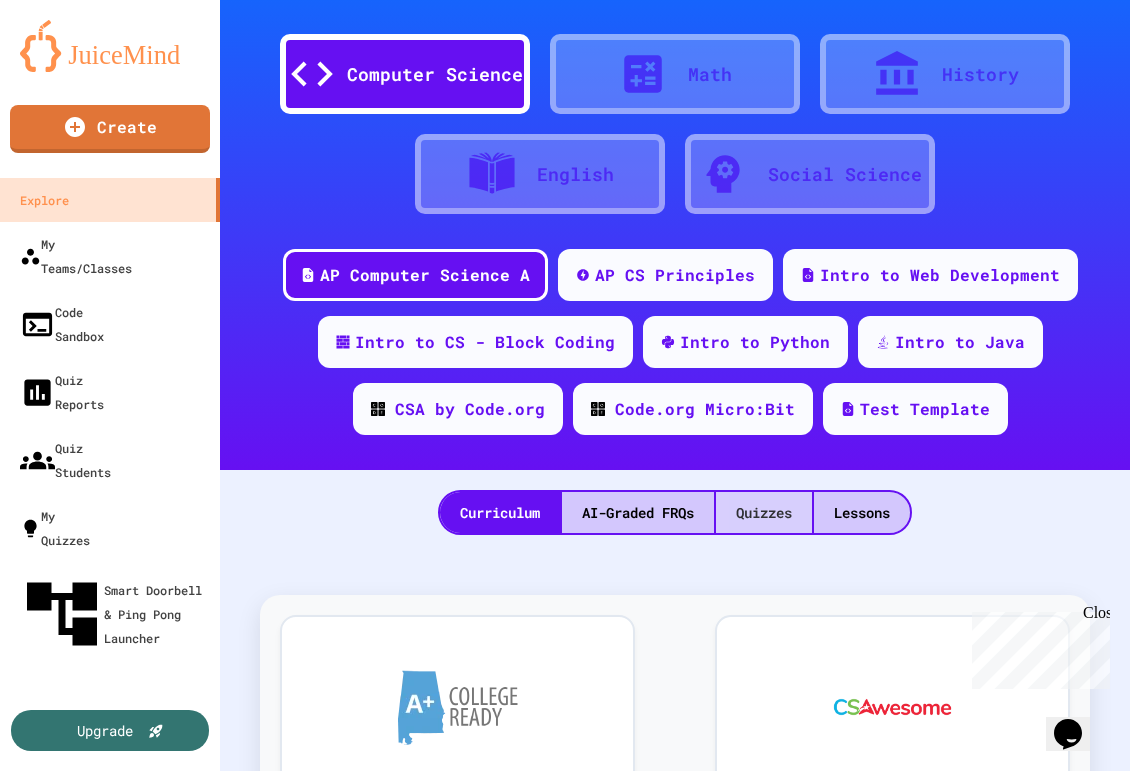click on "Quizzes" at bounding box center [764, 512] 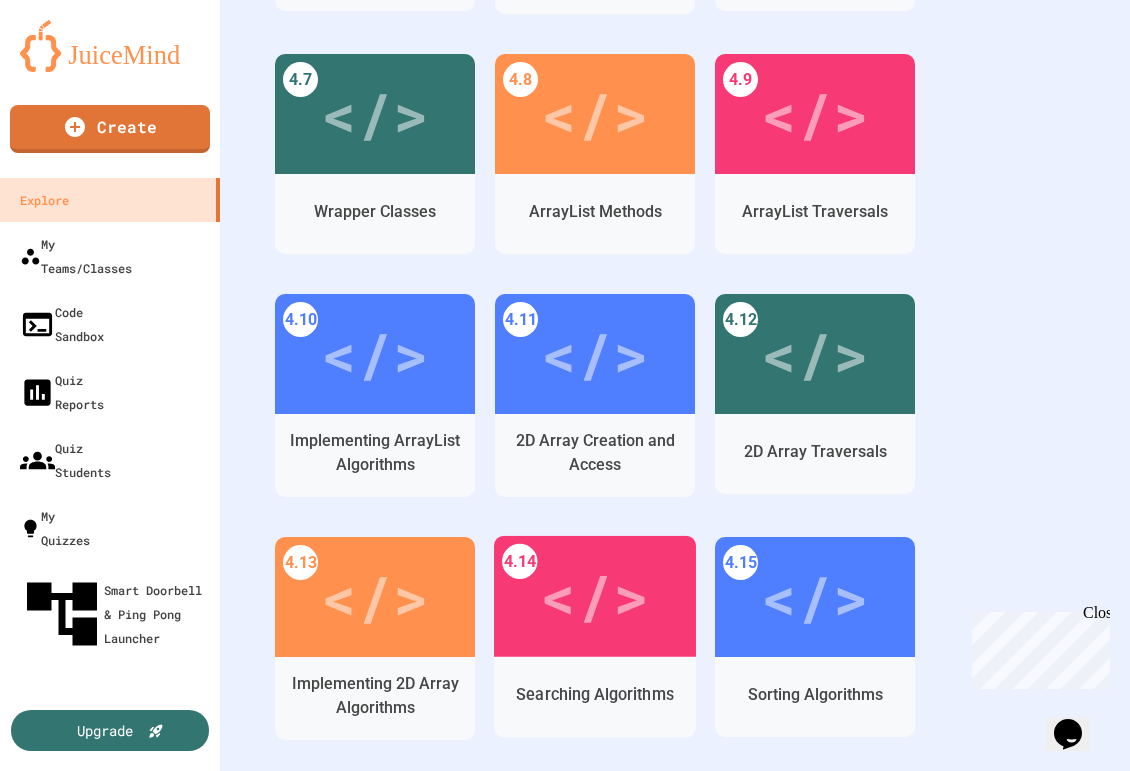 scroll, scrollTop: 4543, scrollLeft: 0, axis: vertical 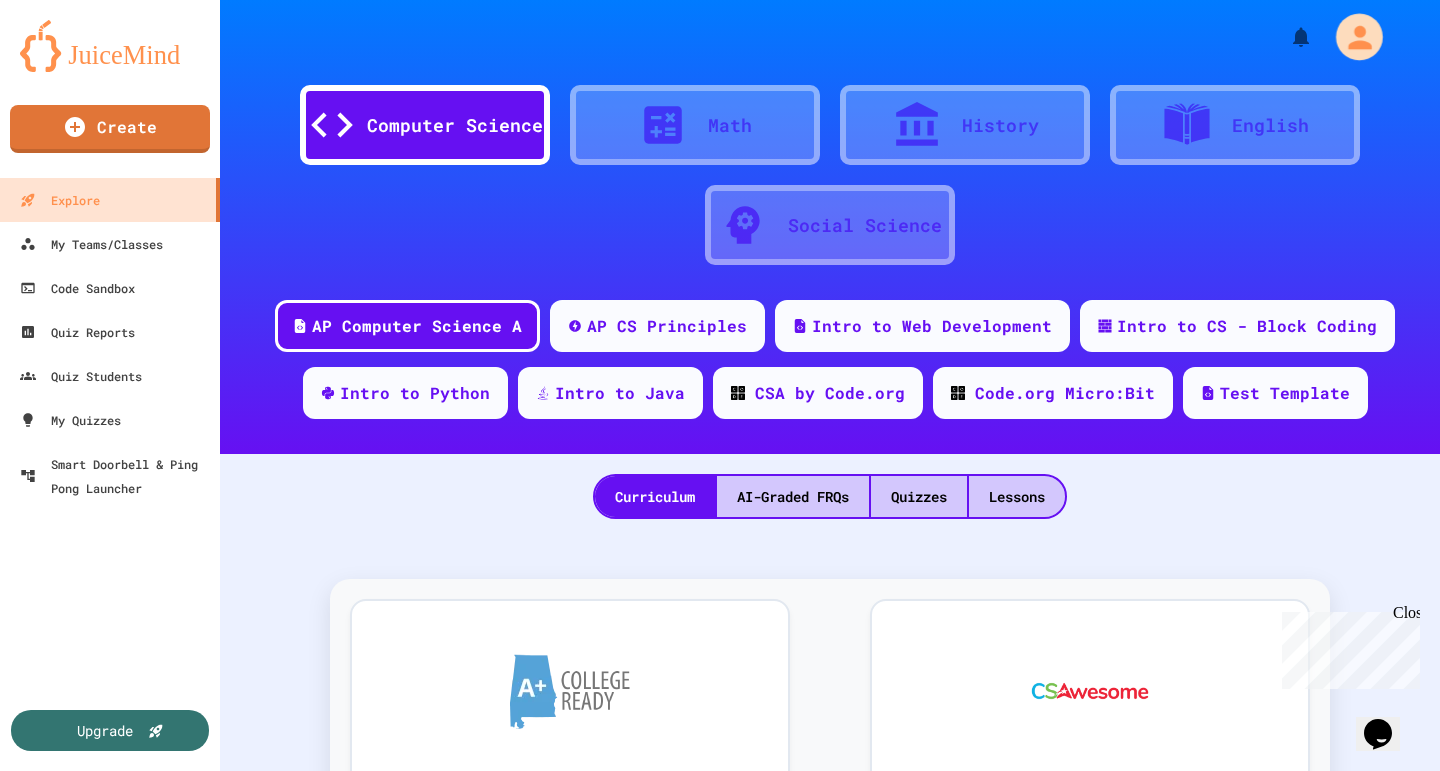 click 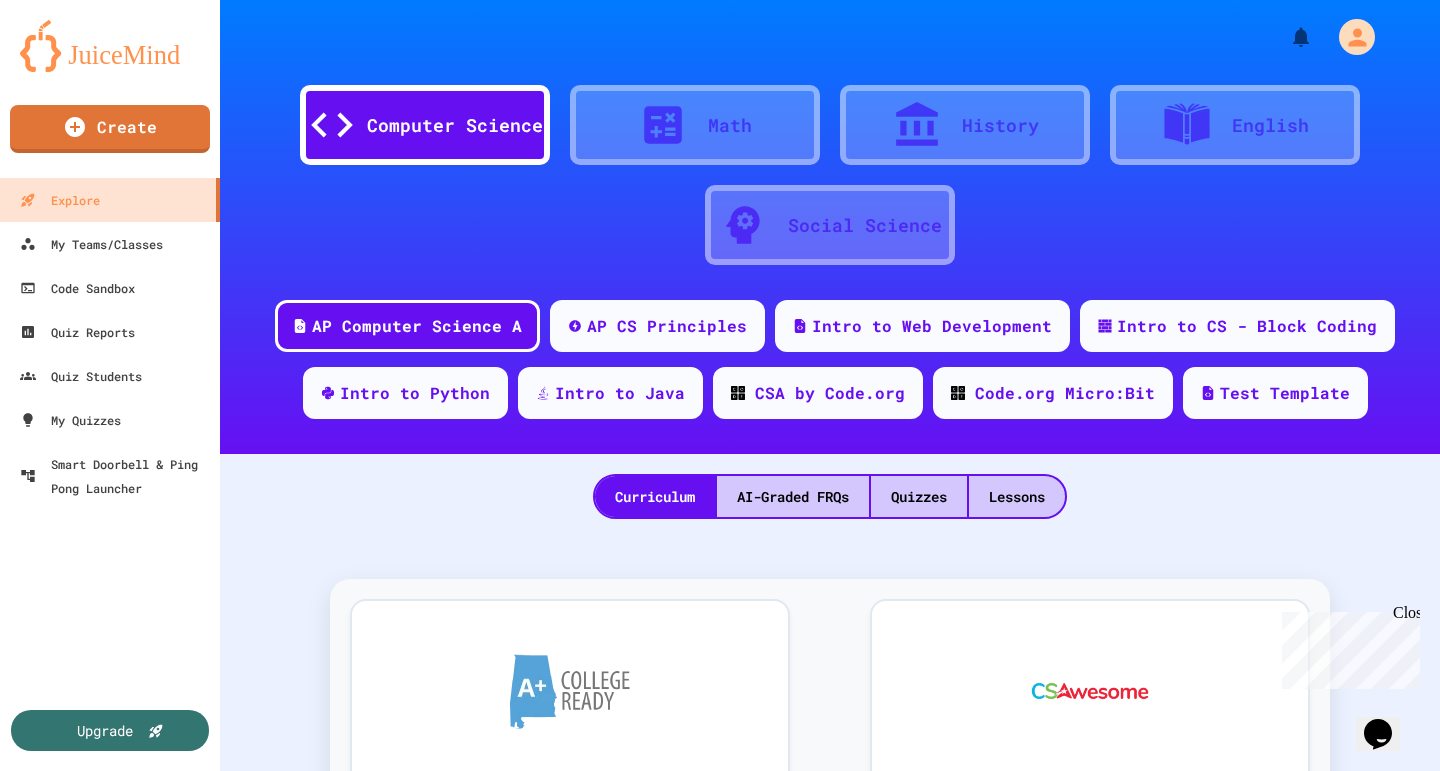 click at bounding box center (720, 771) 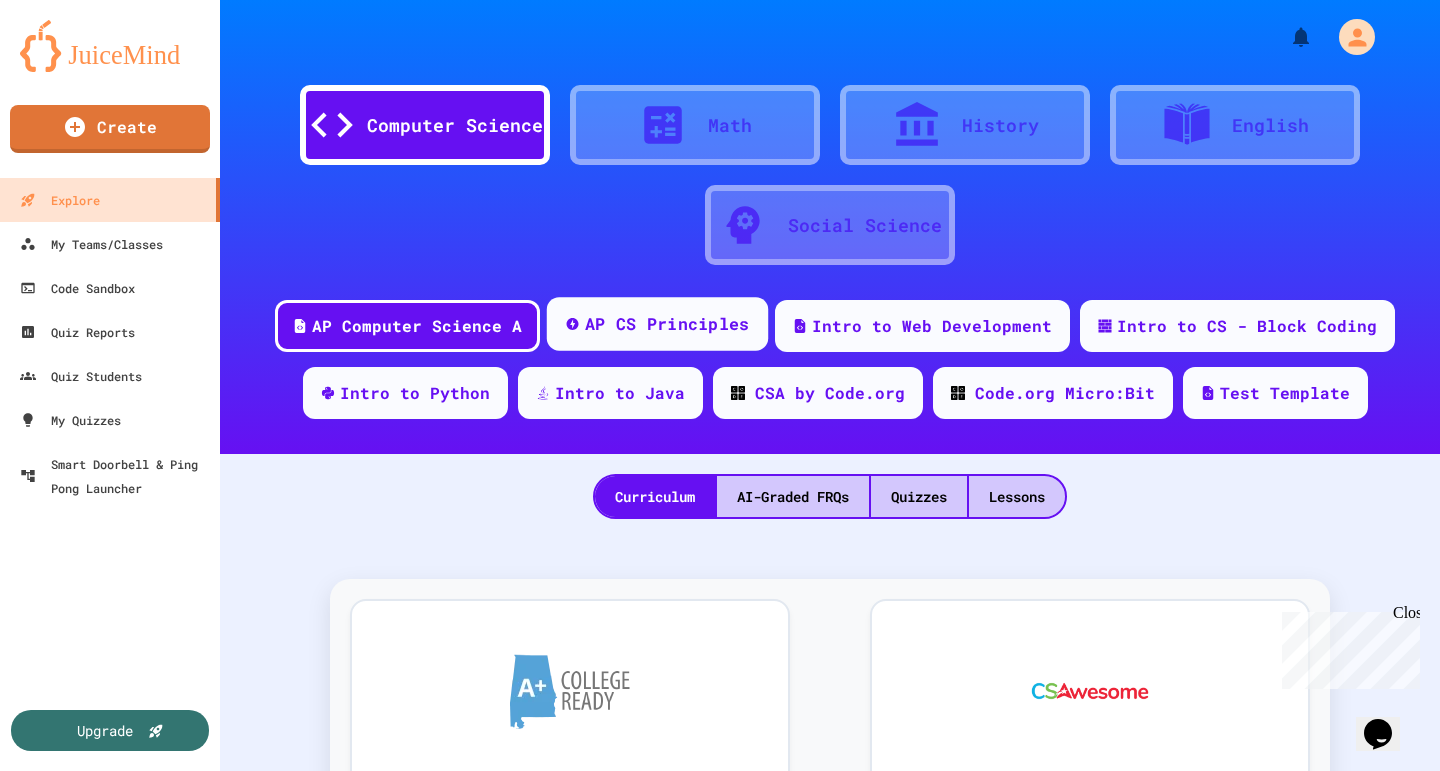click on "AP CS Principles" at bounding box center (667, 324) 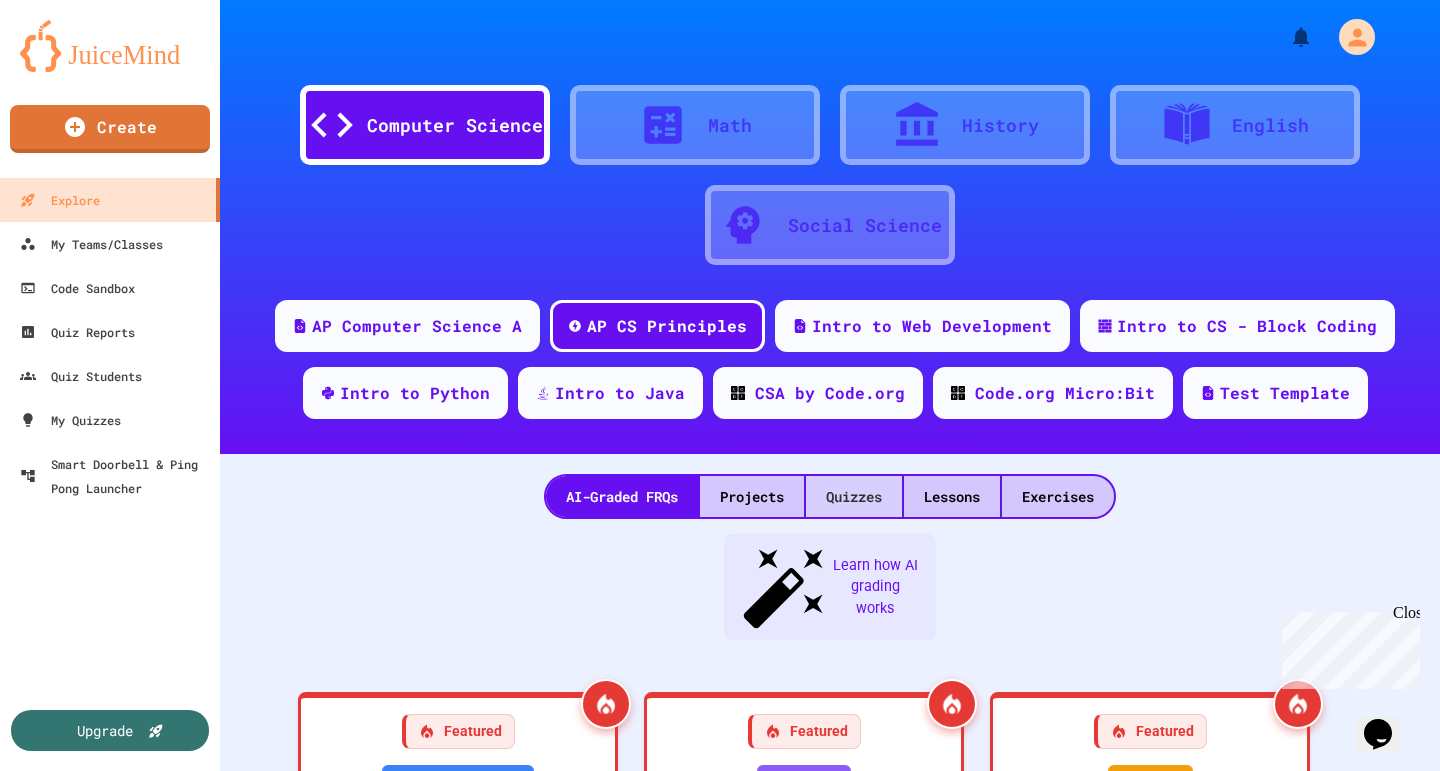 click on "Quizzes" at bounding box center (854, 496) 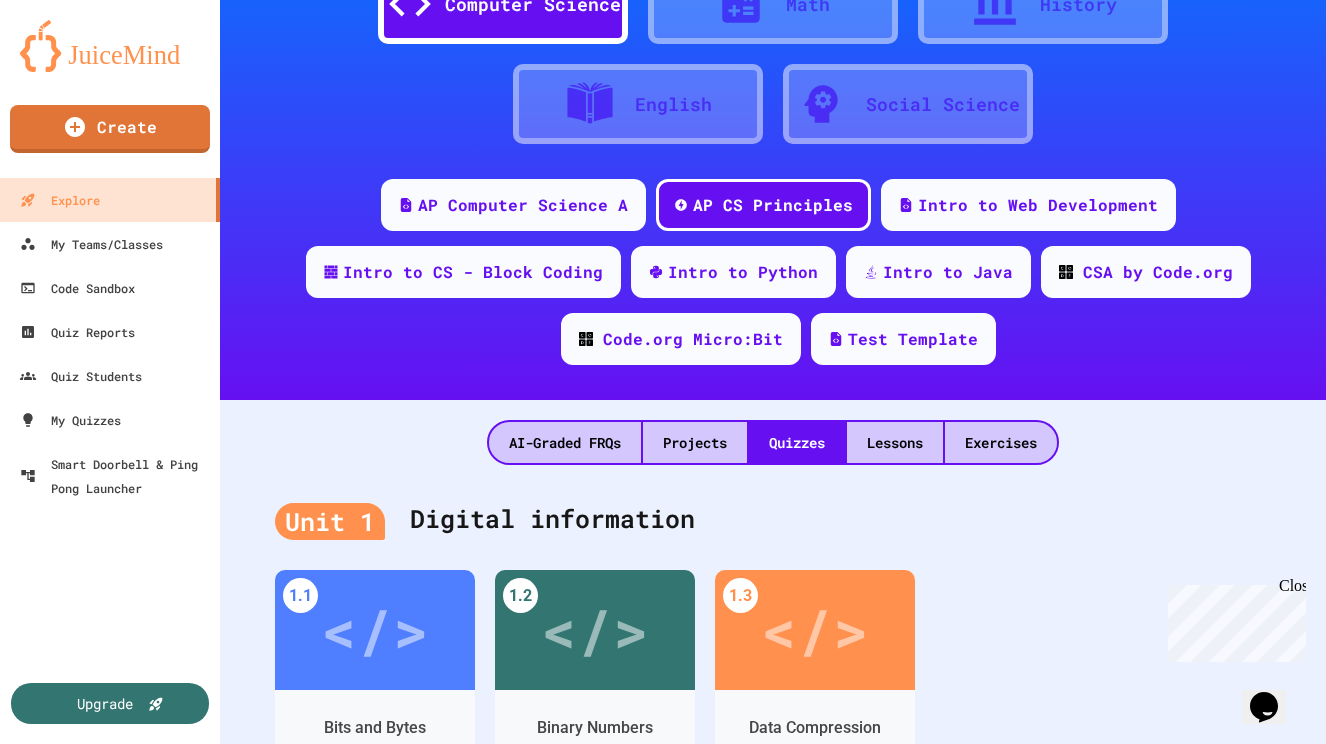 scroll, scrollTop: 120, scrollLeft: 0, axis: vertical 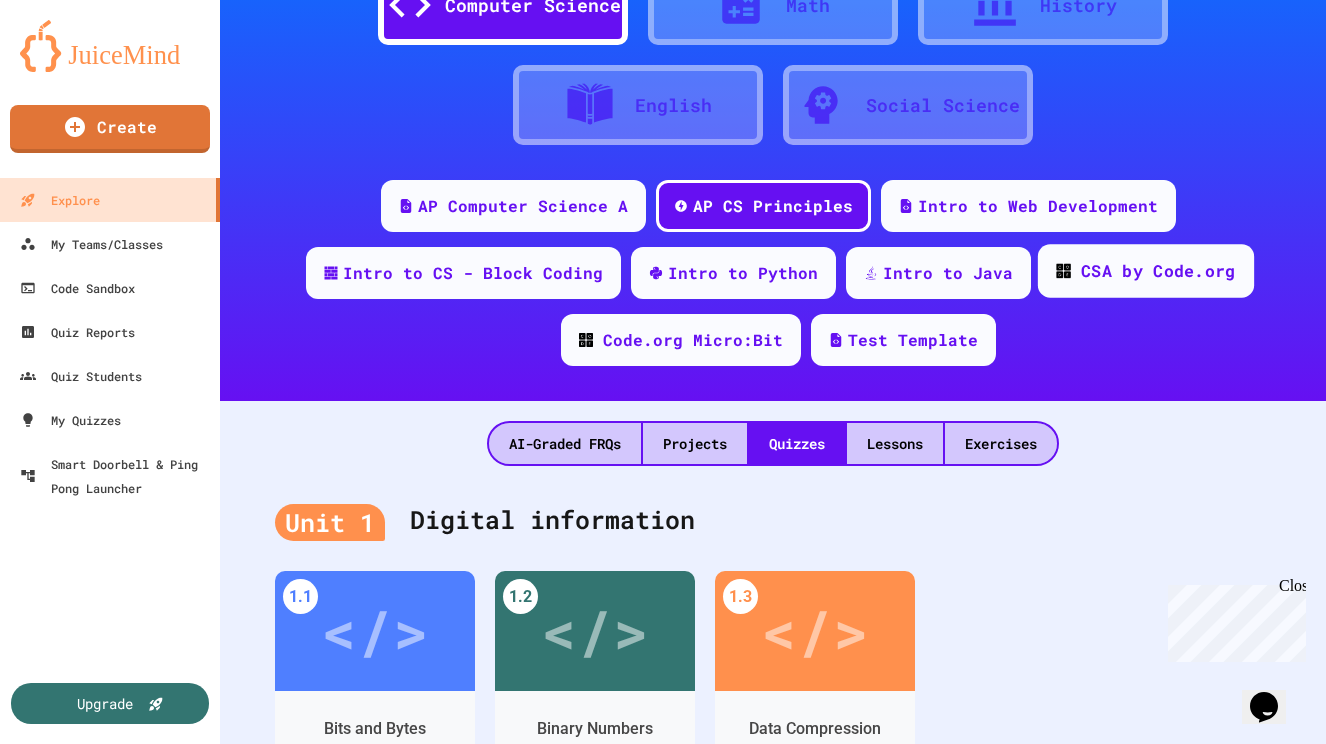 click on "CSA by Code.org" at bounding box center (1158, 271) 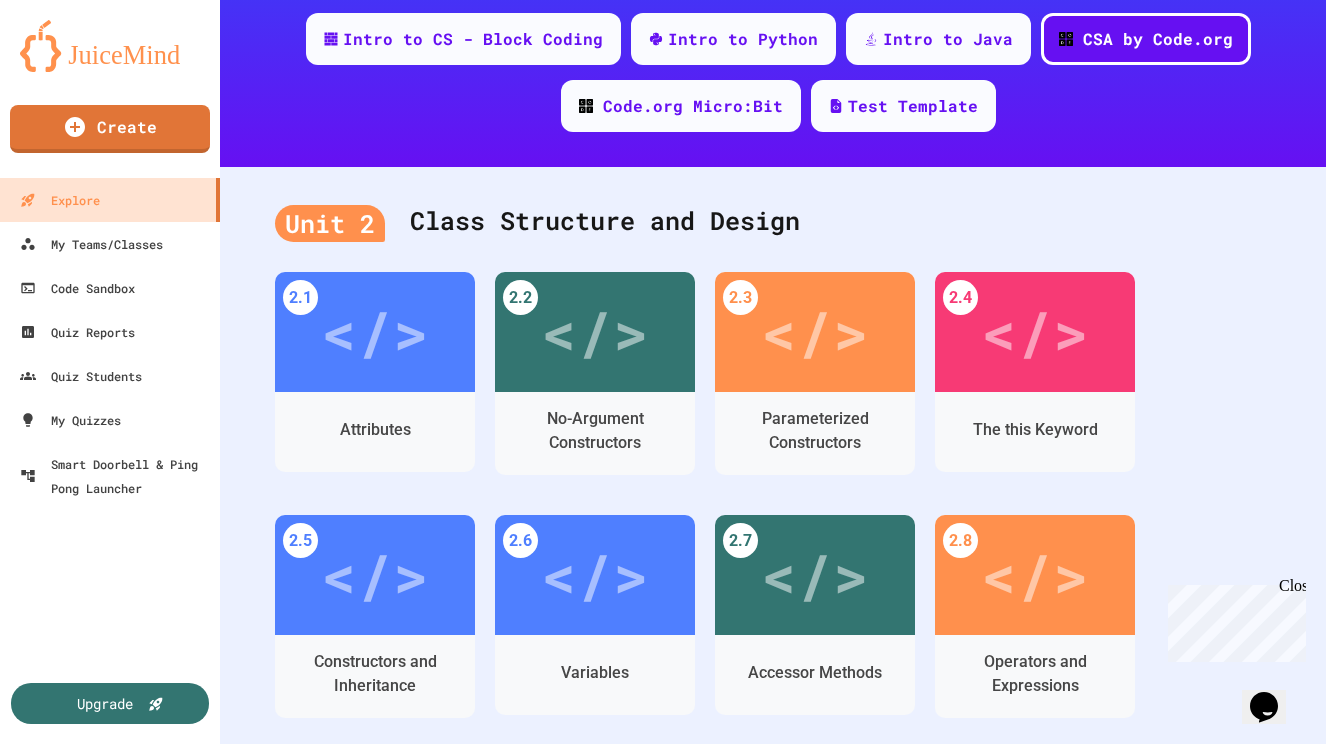 scroll, scrollTop: 0, scrollLeft: 0, axis: both 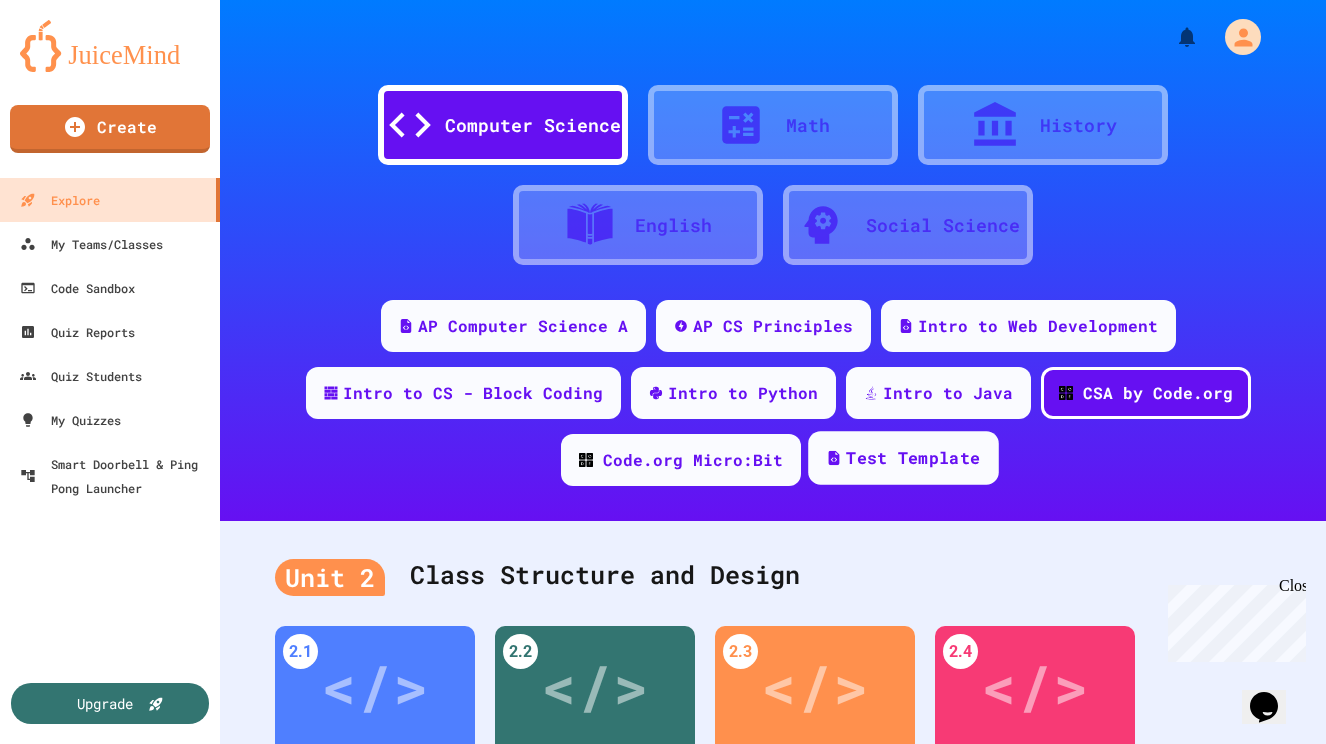 click on "Test Template" at bounding box center (903, 458) 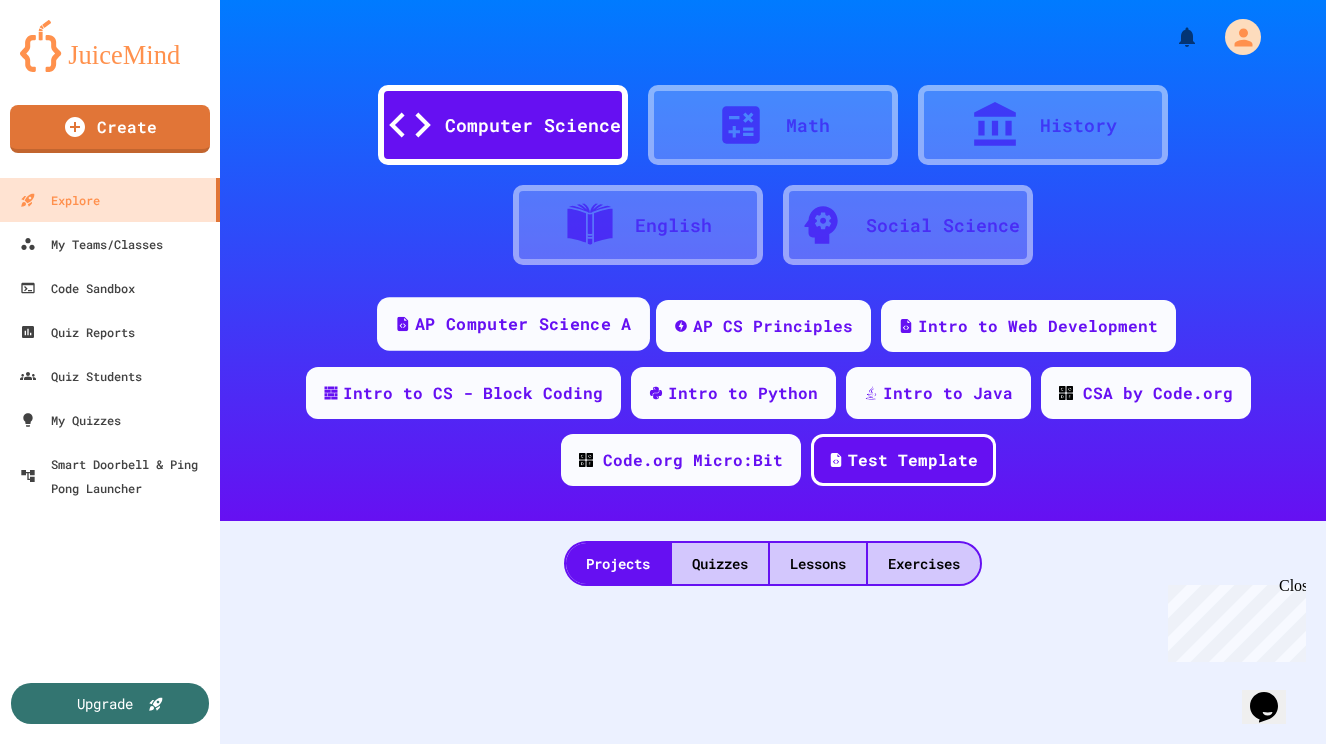 click on "AP Computer Science A" at bounding box center [523, 324] 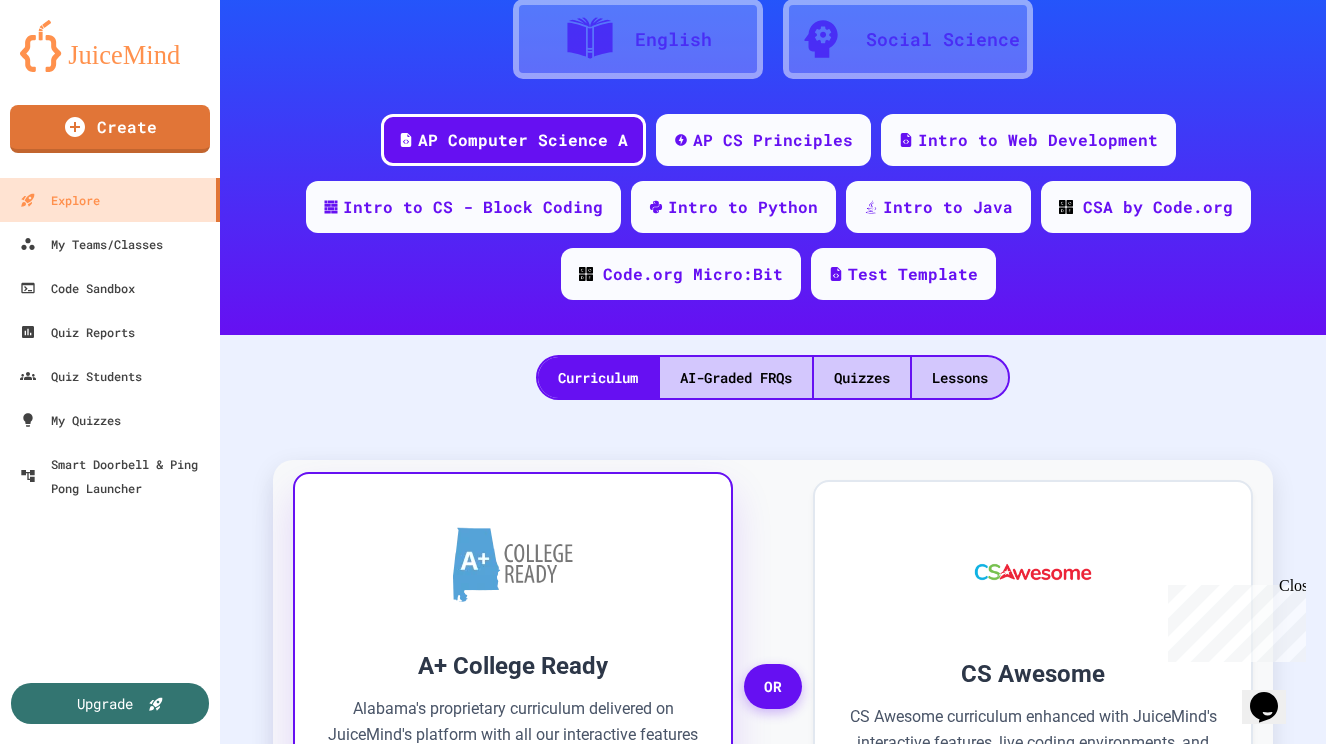 scroll, scrollTop: 159, scrollLeft: 0, axis: vertical 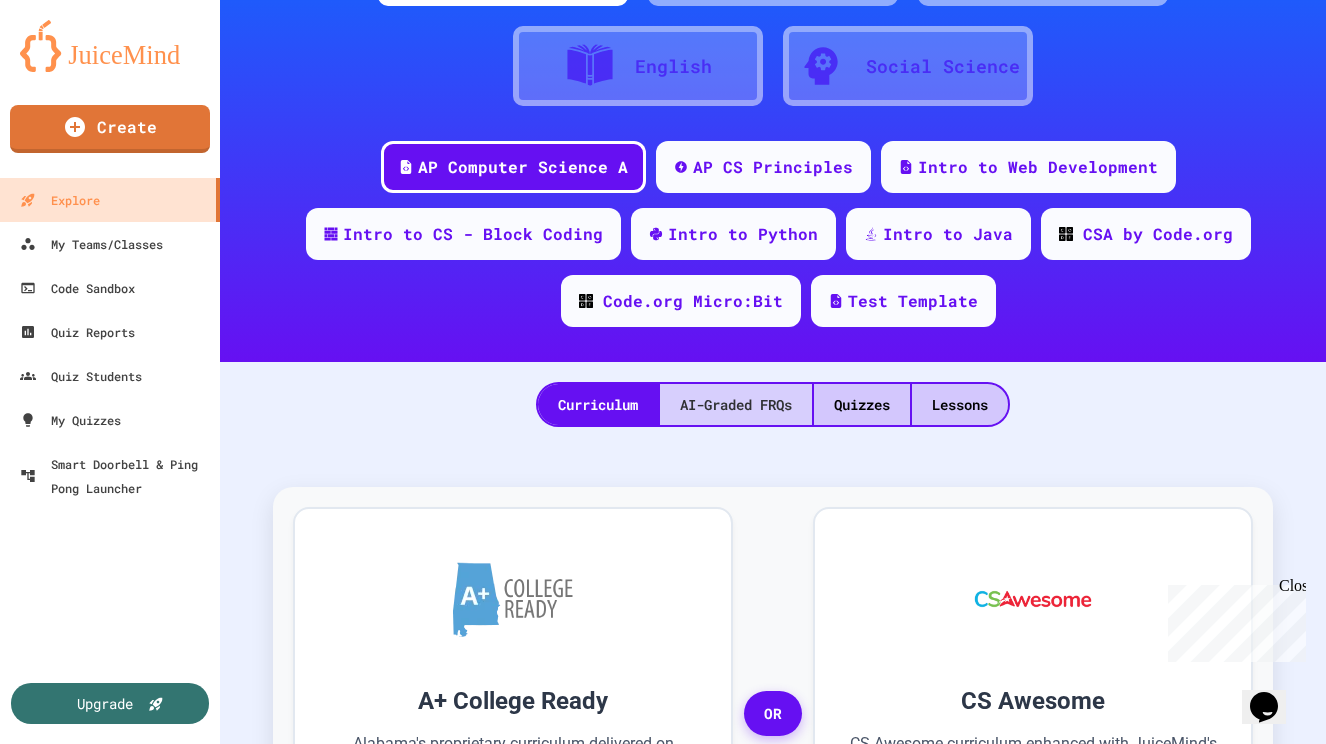 click on "AI-Graded FRQs" at bounding box center [736, 404] 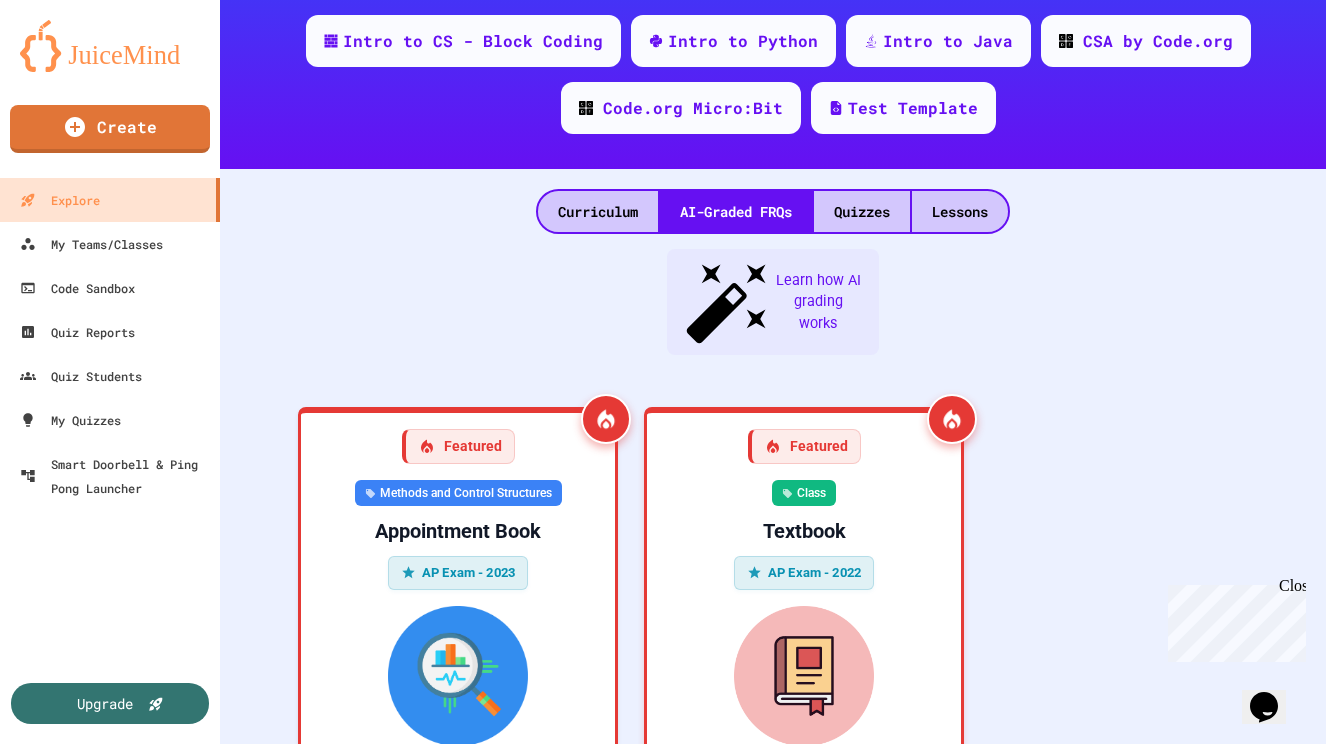 scroll, scrollTop: 0, scrollLeft: 0, axis: both 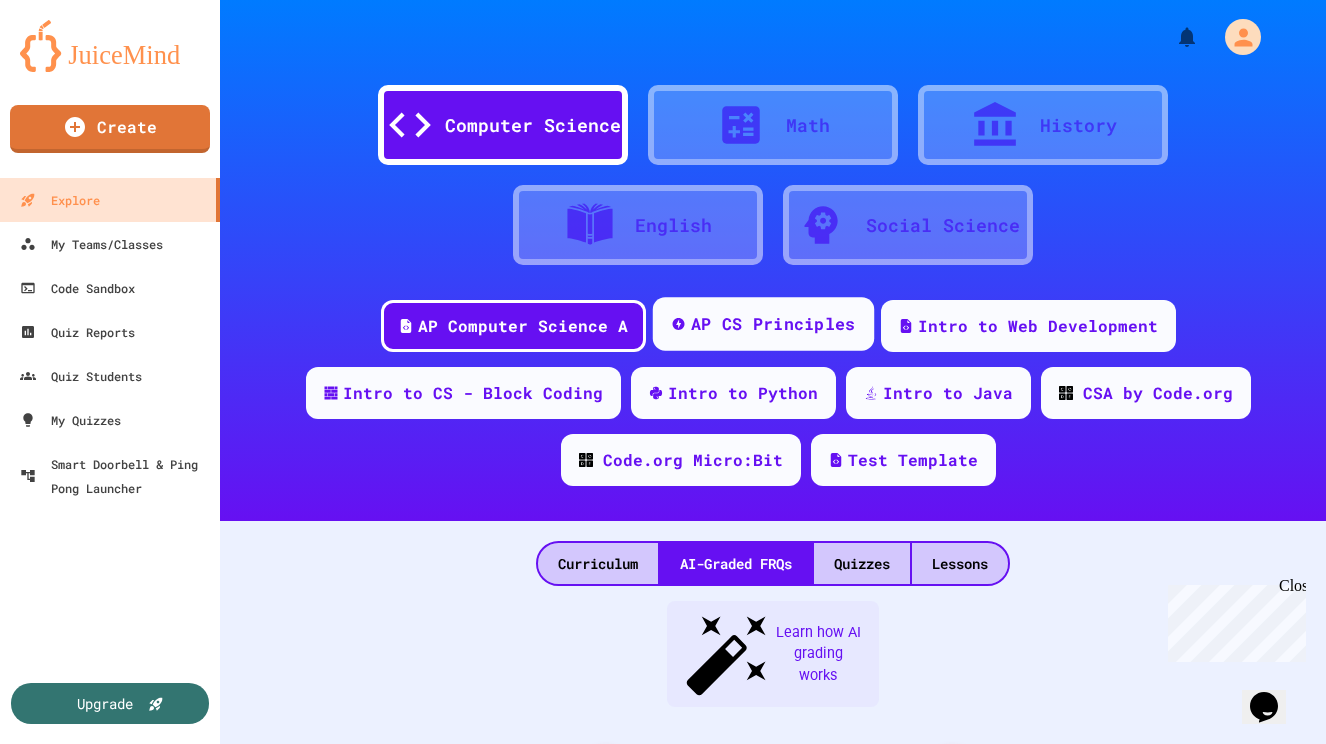 click on "AP CS Principles" at bounding box center [772, 324] 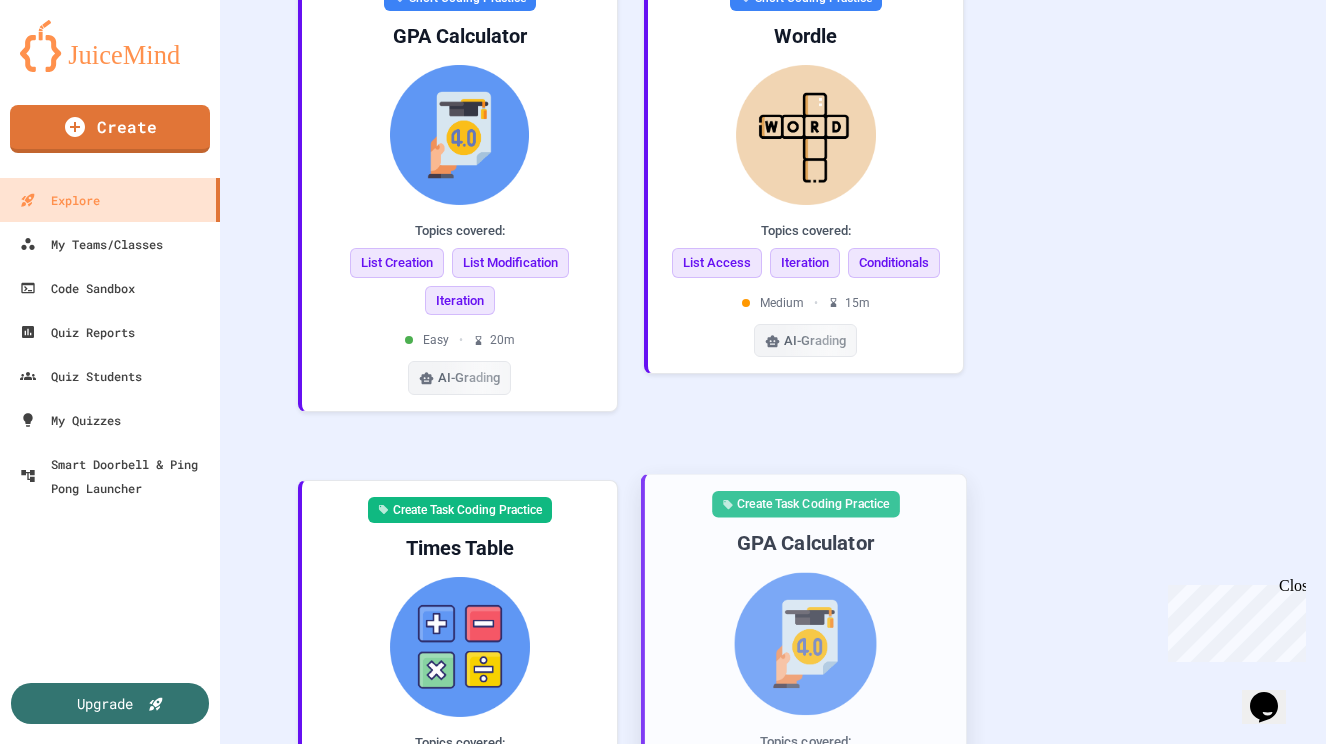 scroll, scrollTop: 2433, scrollLeft: 0, axis: vertical 